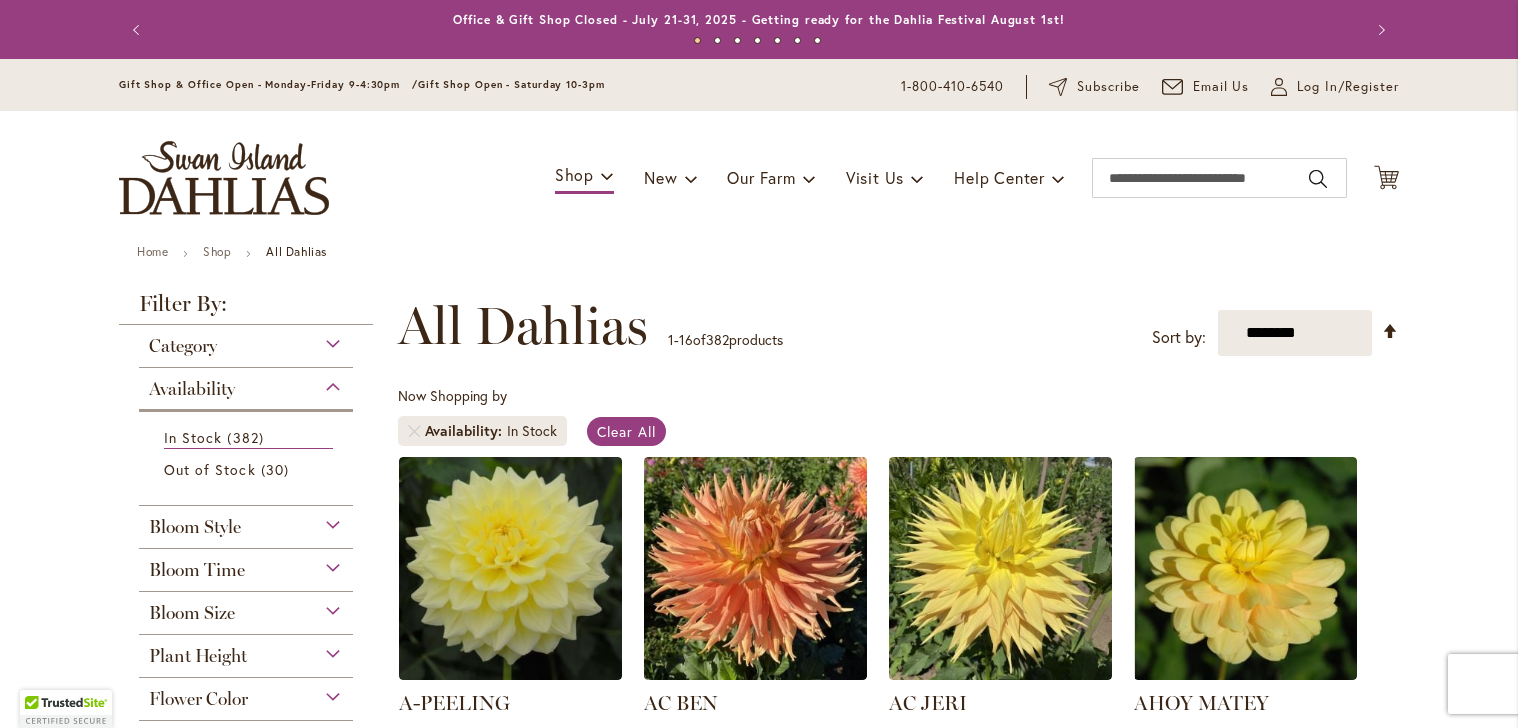 scroll, scrollTop: 0, scrollLeft: 0, axis: both 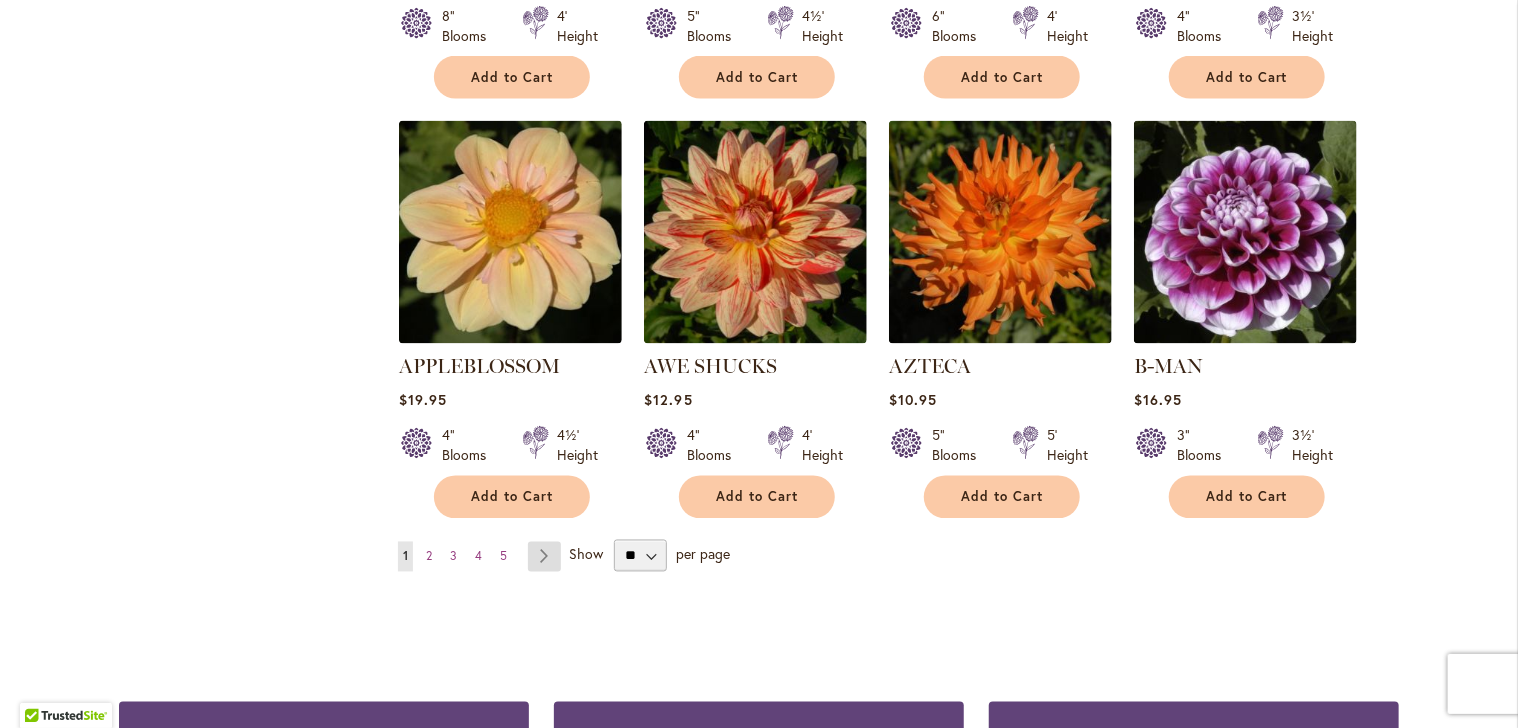 click on "Page
Next" at bounding box center (544, 557) 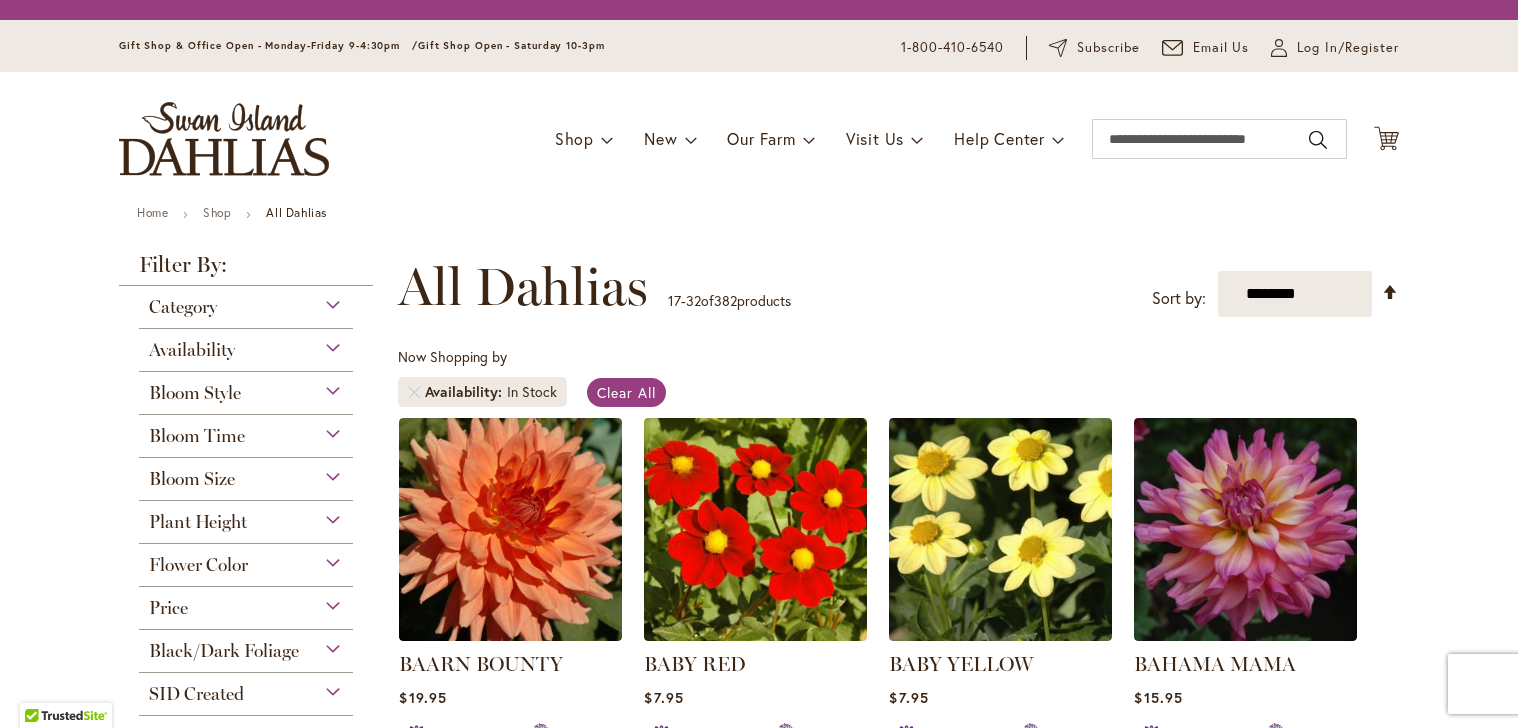 scroll, scrollTop: 0, scrollLeft: 0, axis: both 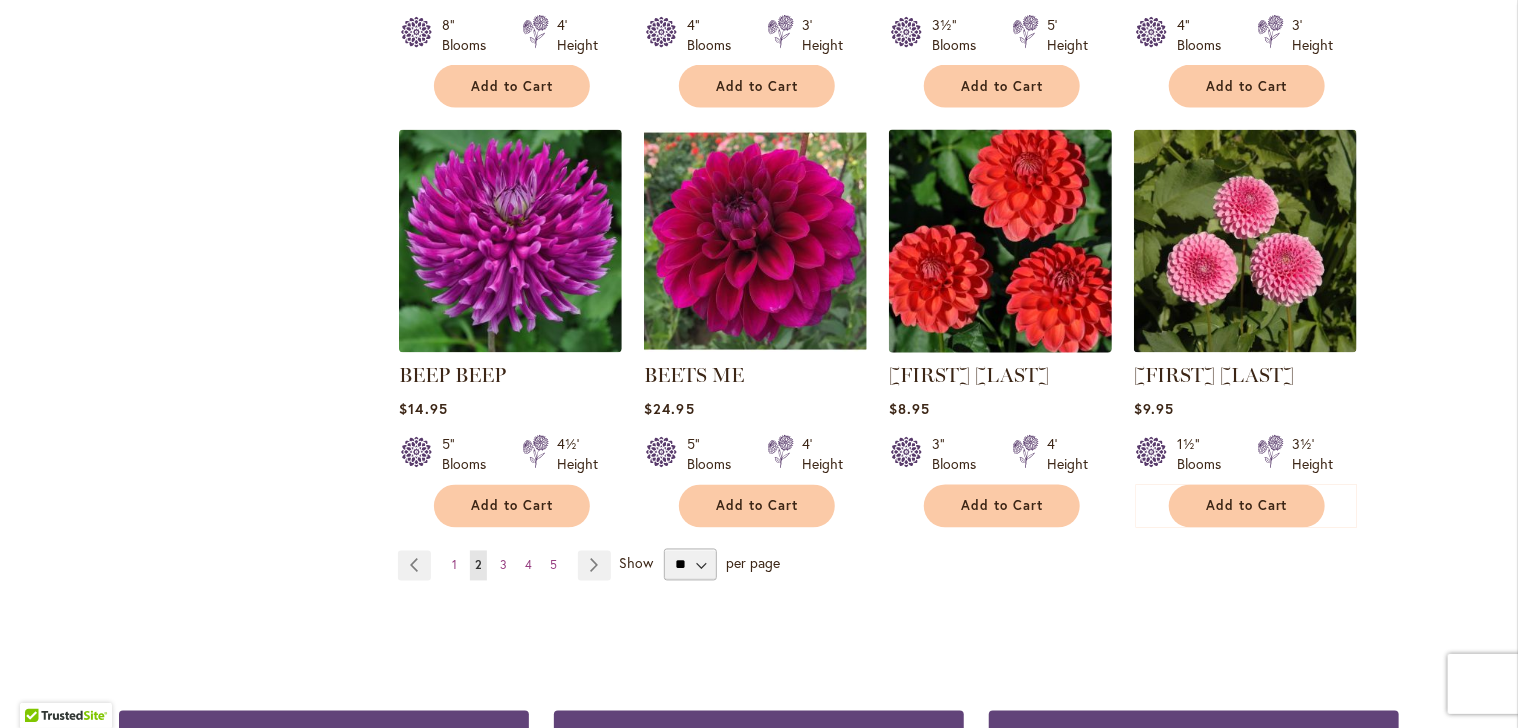 click at bounding box center (1001, 241) 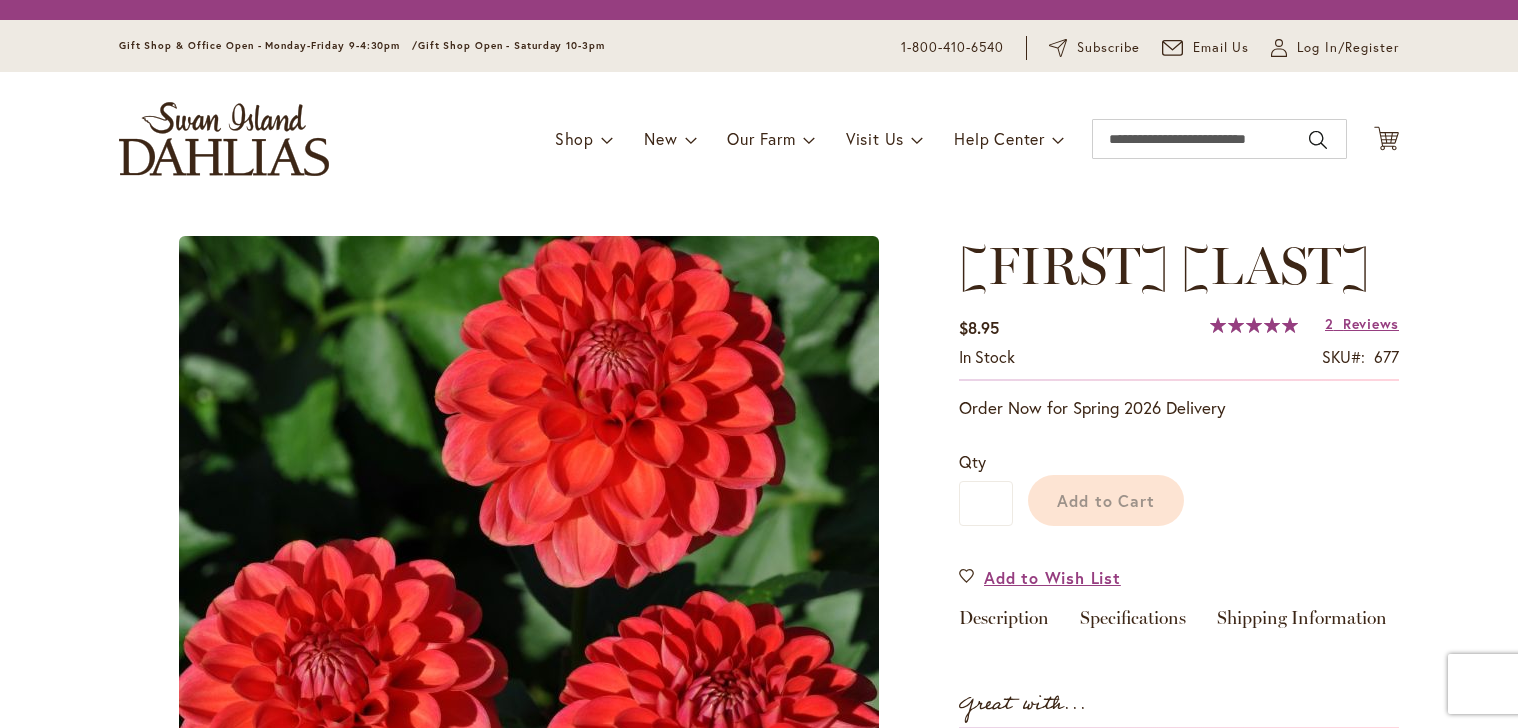 scroll, scrollTop: 0, scrollLeft: 0, axis: both 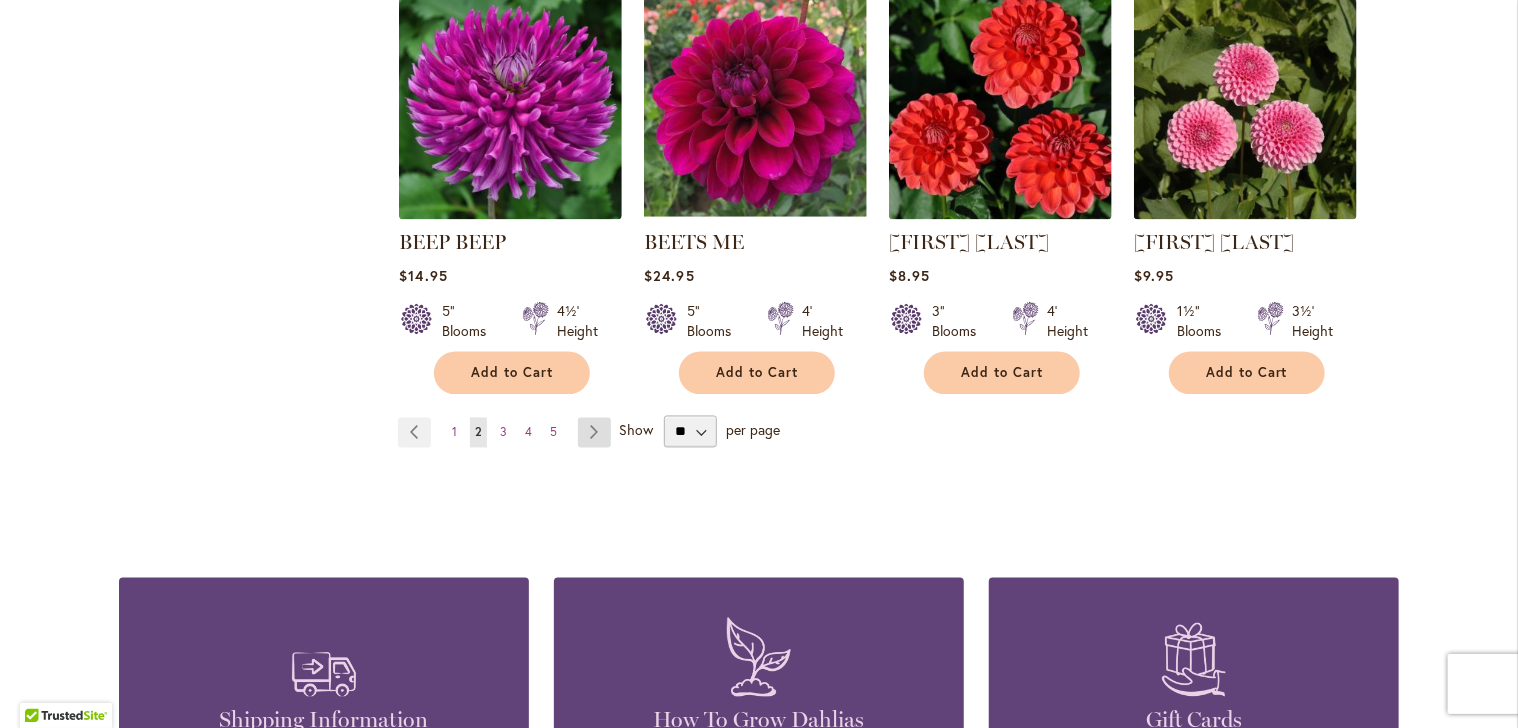 click on "Page
Next" at bounding box center (594, 433) 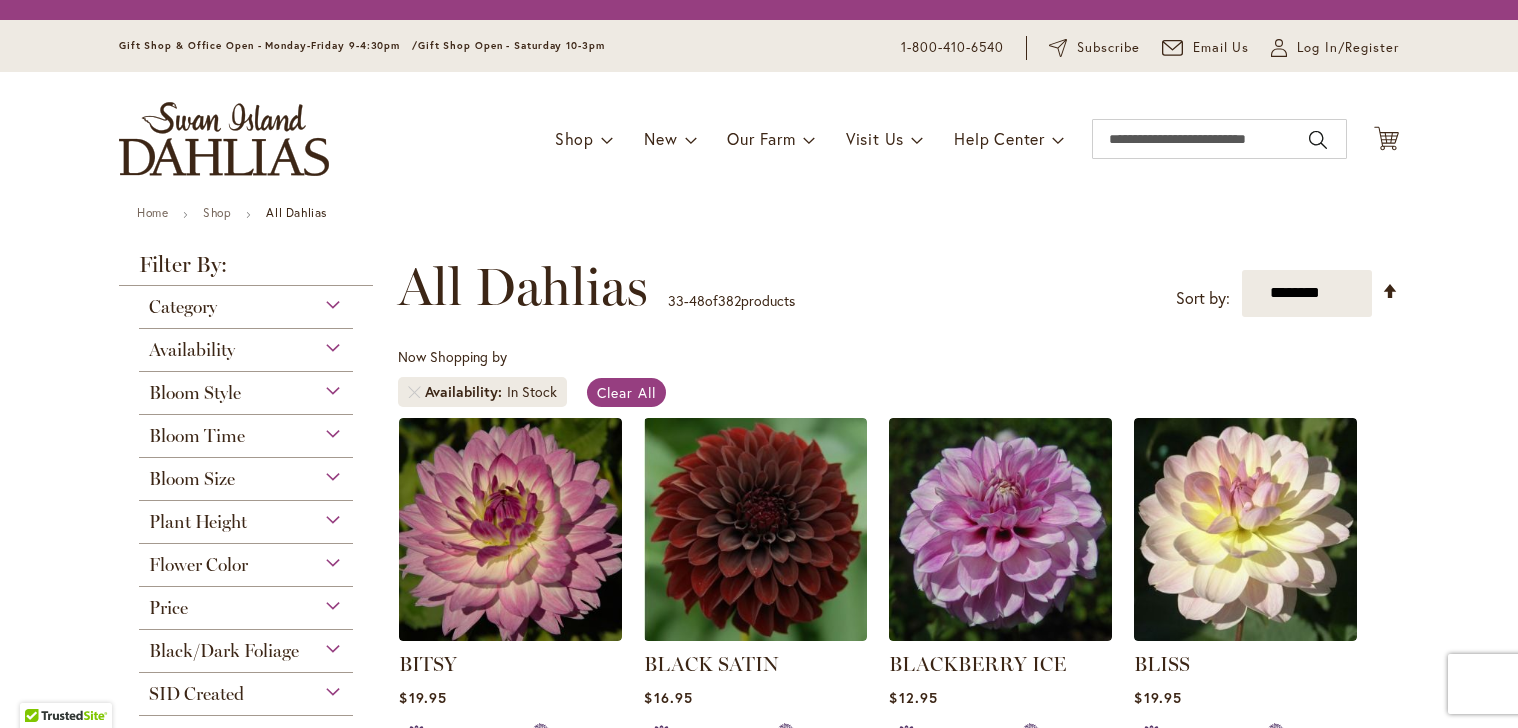 scroll, scrollTop: 0, scrollLeft: 0, axis: both 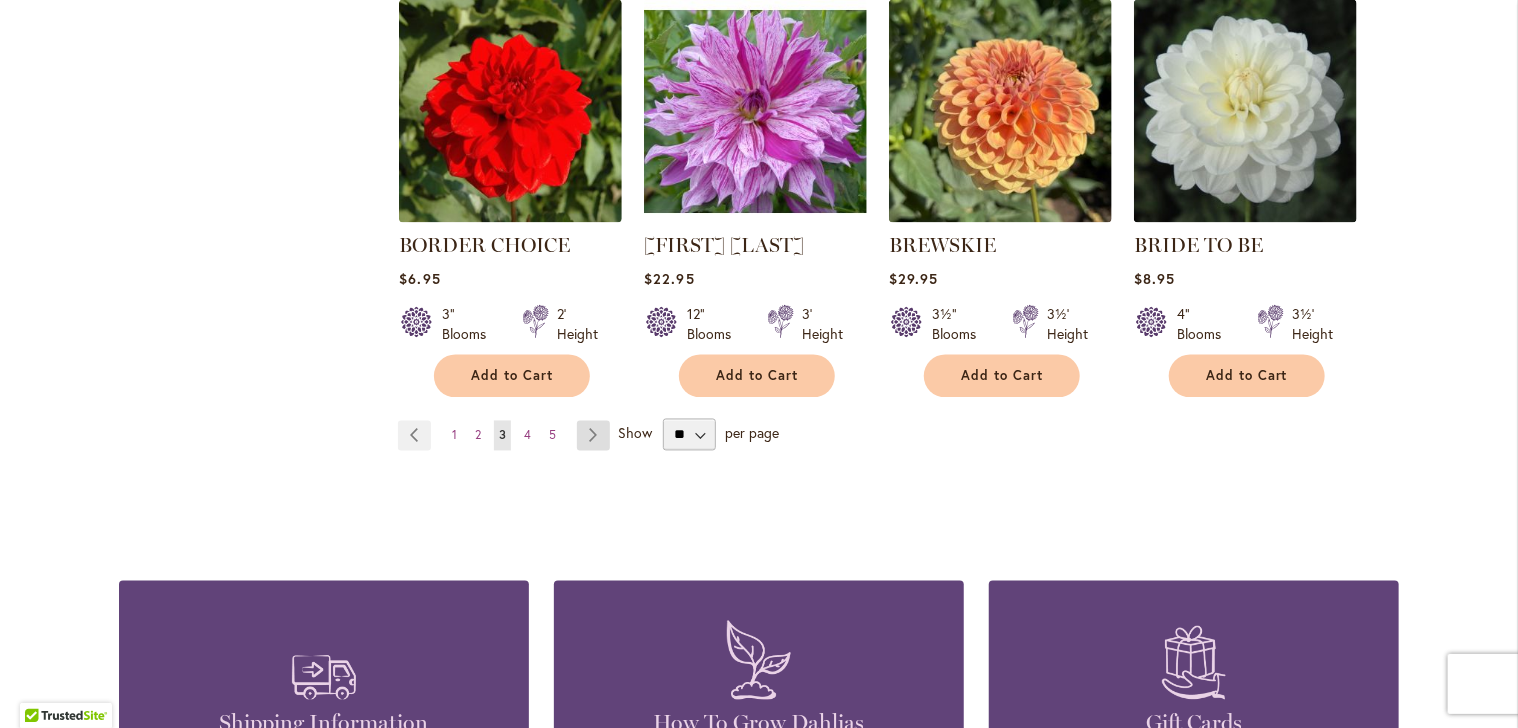 click on "Page
Next" at bounding box center [593, 436] 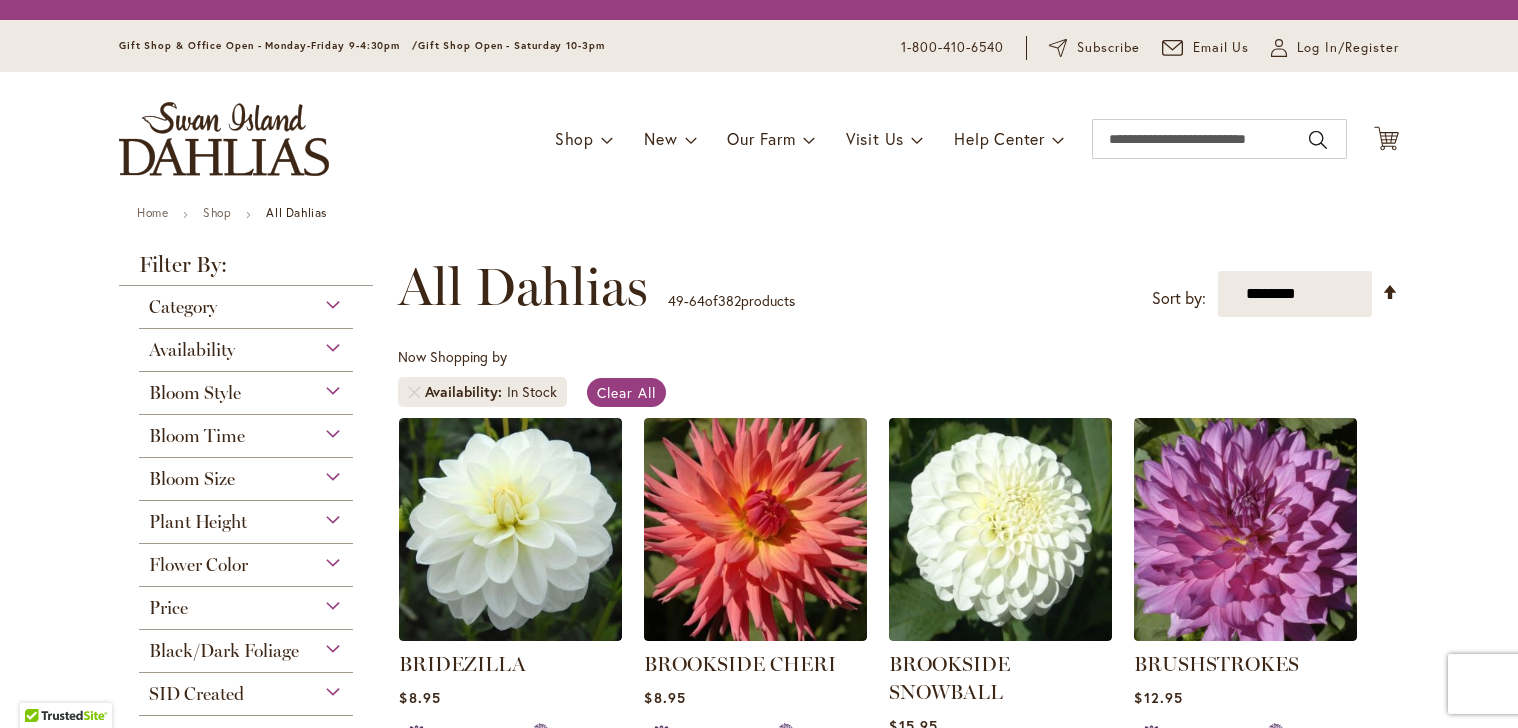 scroll, scrollTop: 0, scrollLeft: 0, axis: both 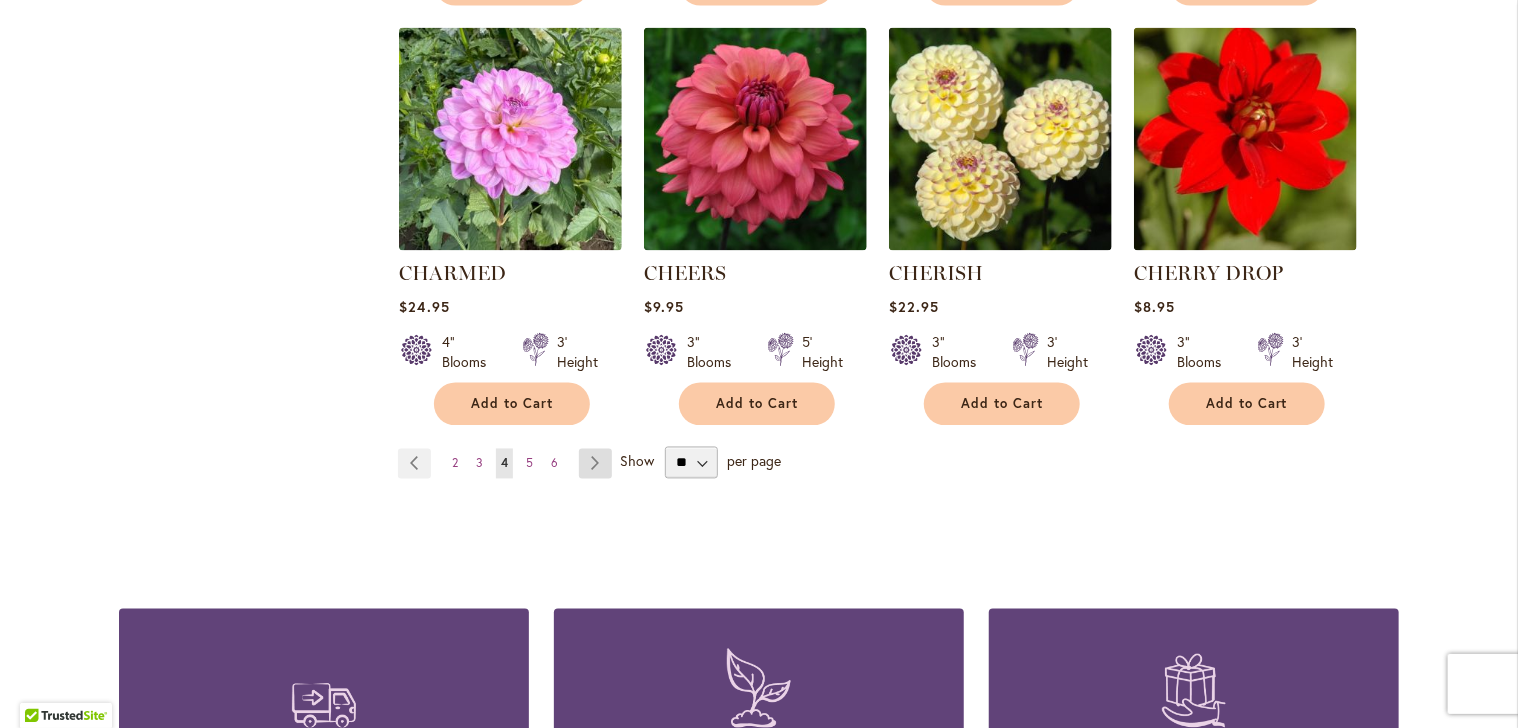 click on "Page
Next" at bounding box center [595, 464] 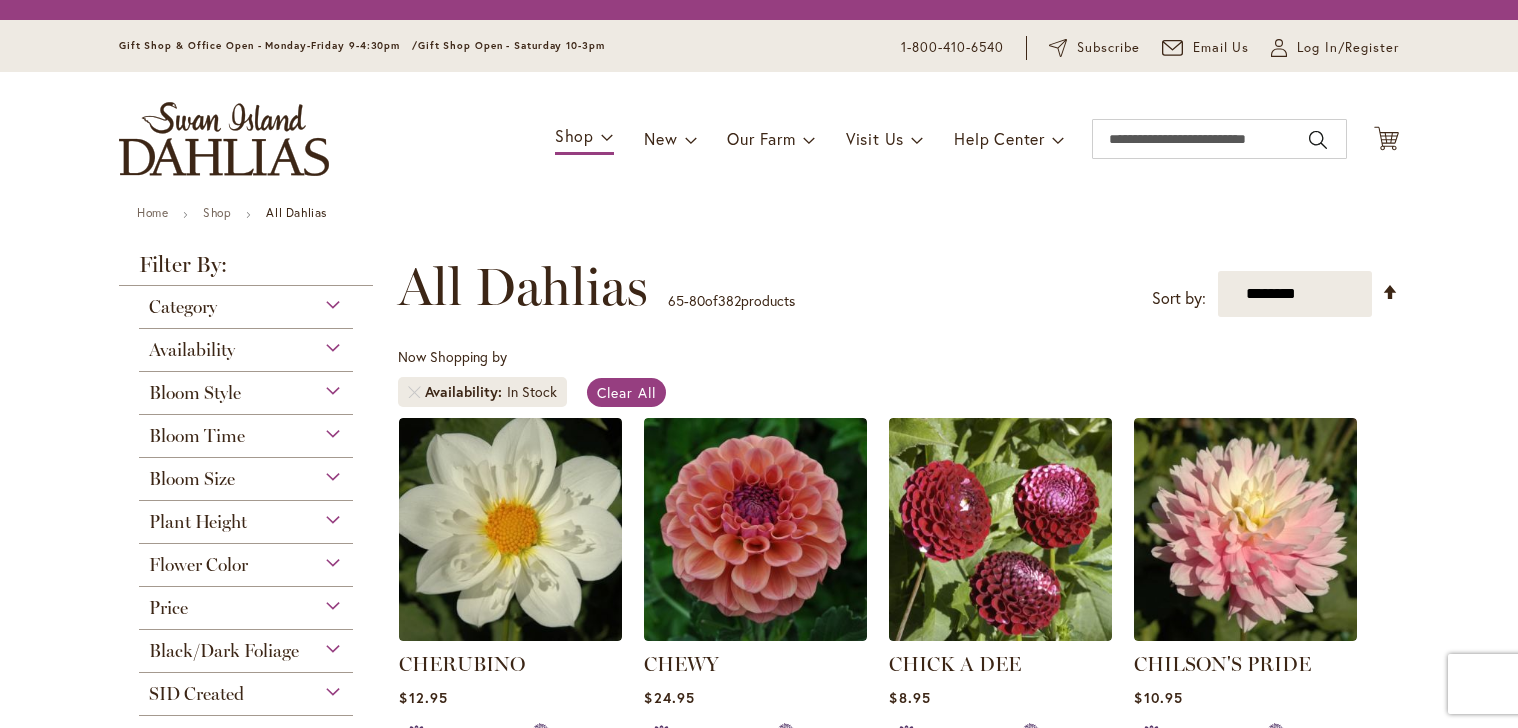 scroll, scrollTop: 0, scrollLeft: 0, axis: both 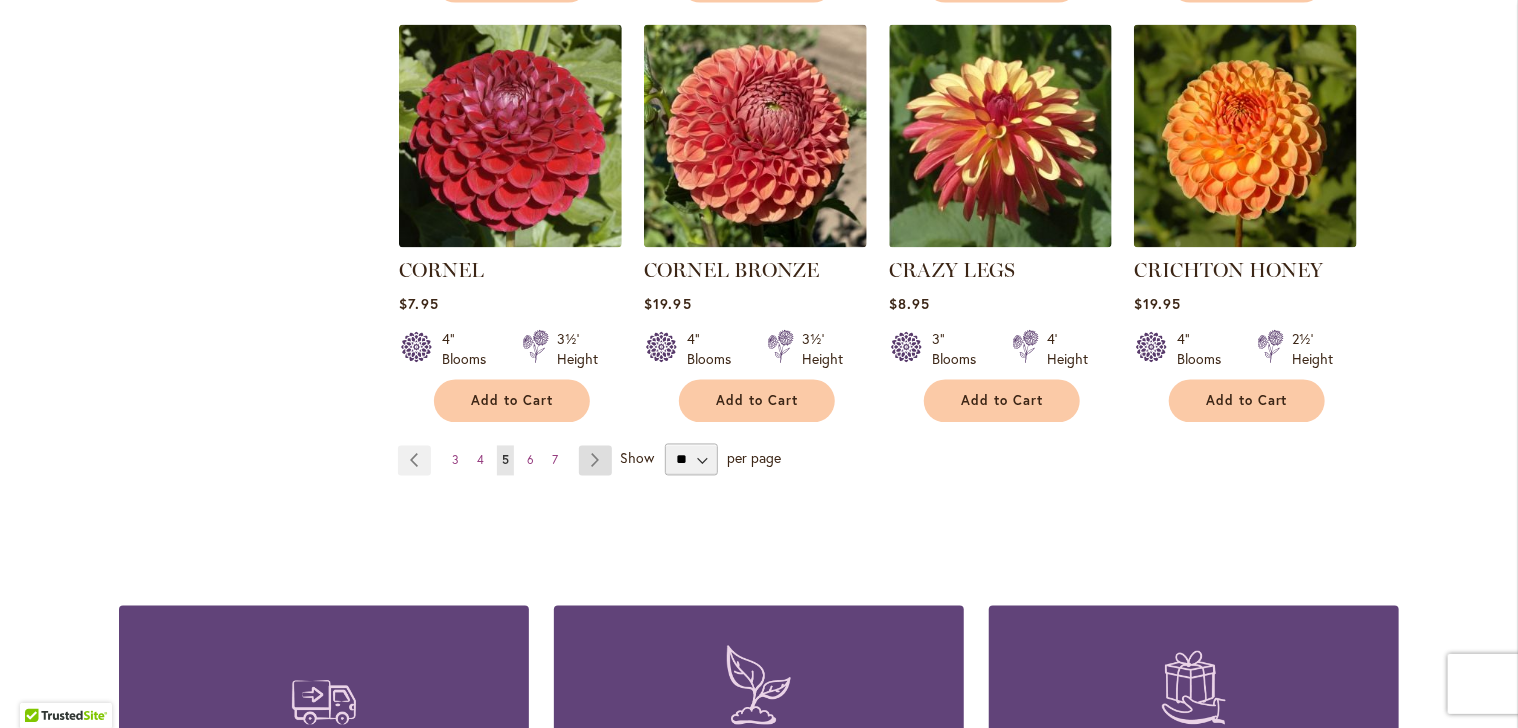 click on "Page
Next" at bounding box center [595, 461] 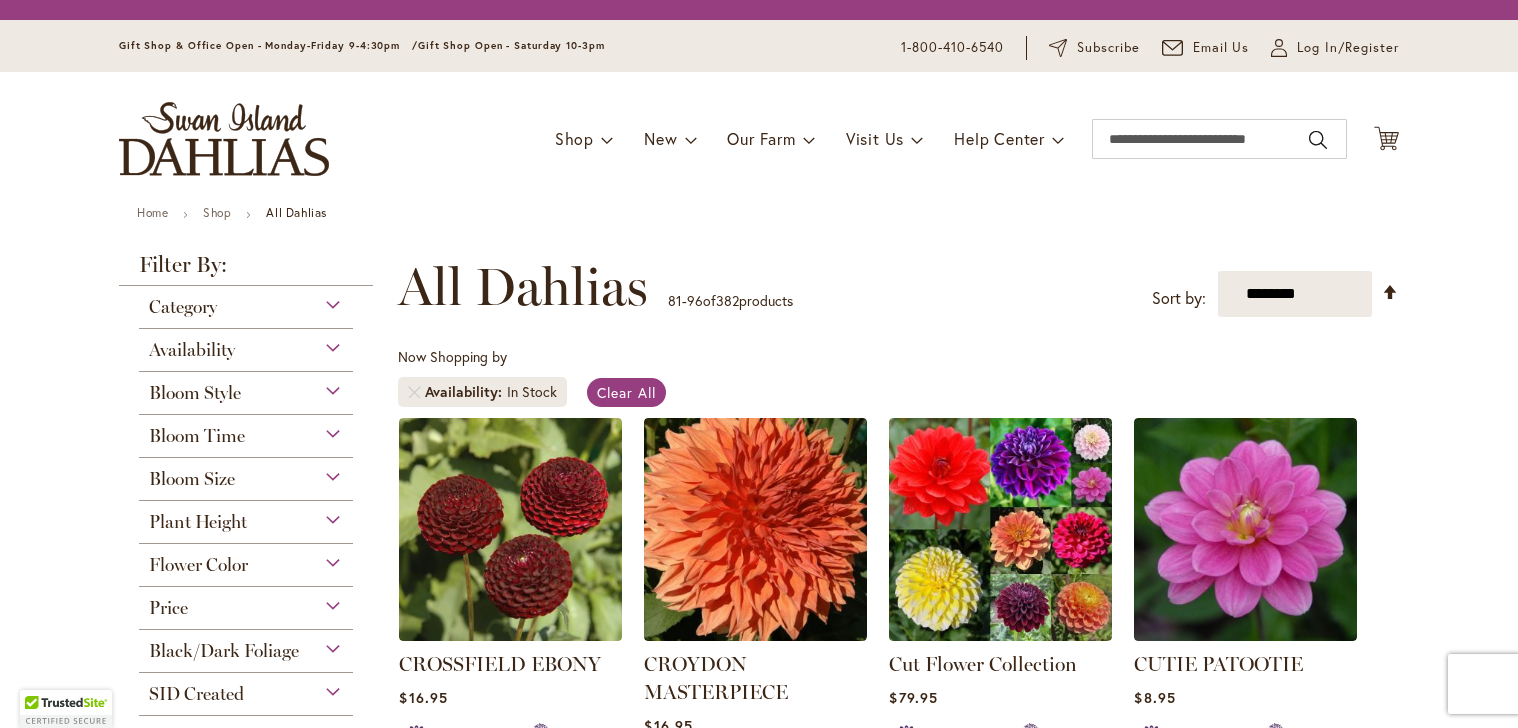 scroll, scrollTop: 0, scrollLeft: 0, axis: both 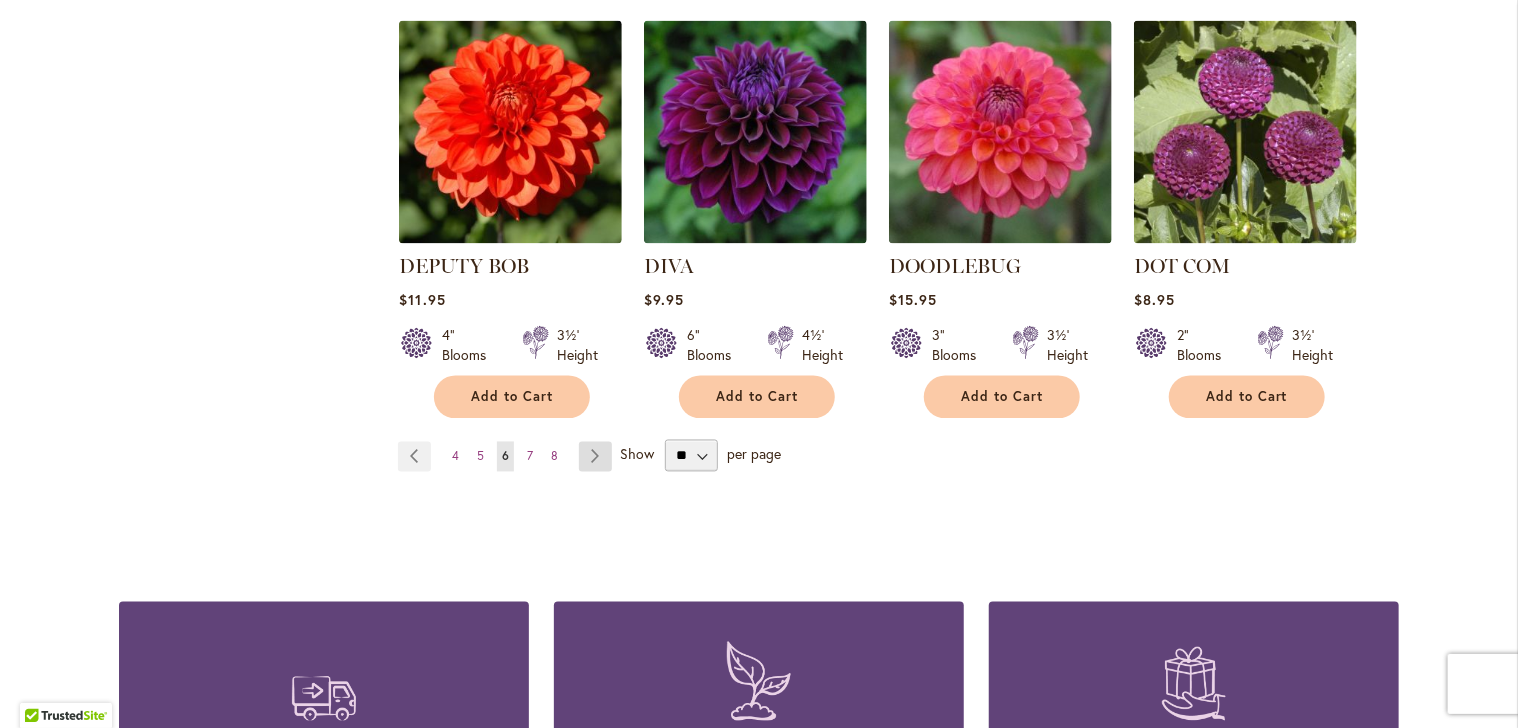 click on "Page
Next" at bounding box center [595, 457] 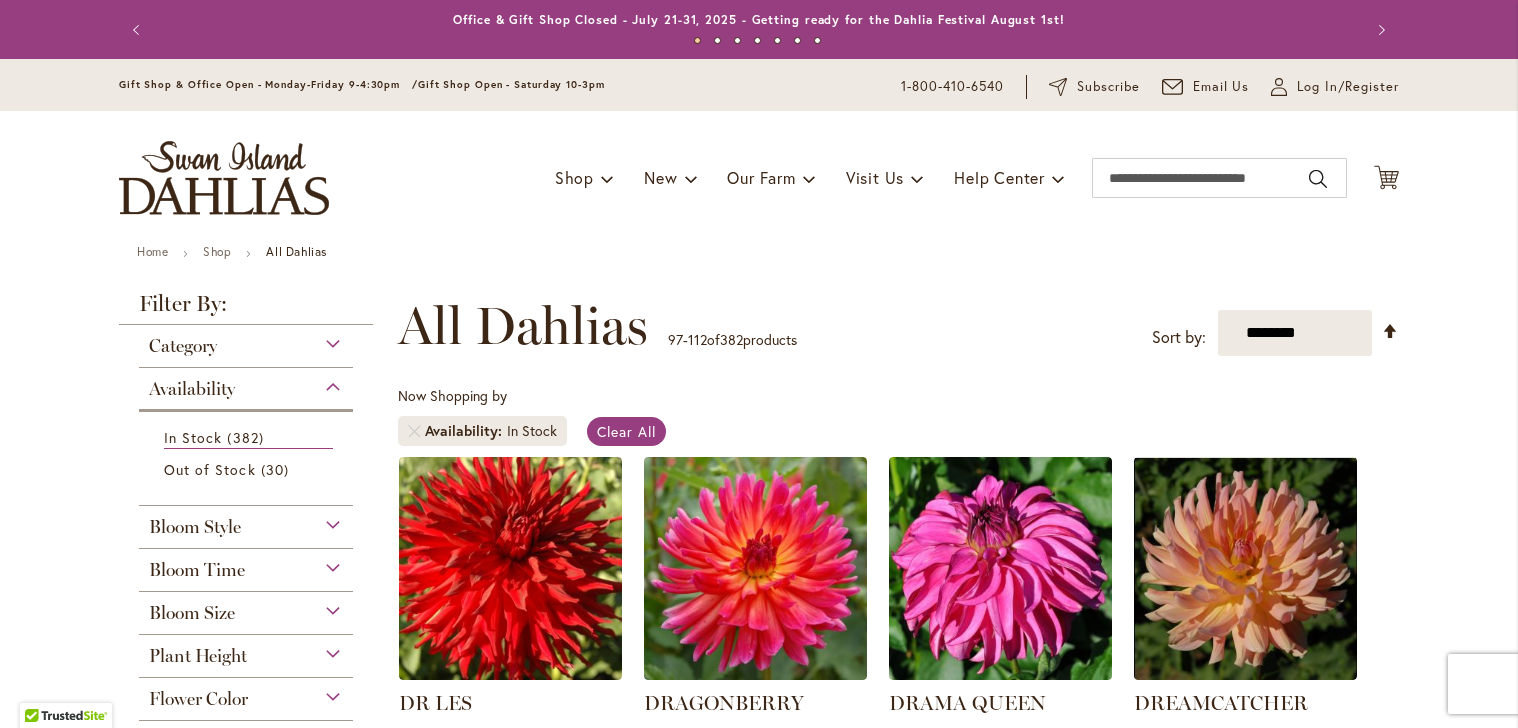 scroll, scrollTop: 0, scrollLeft: 0, axis: both 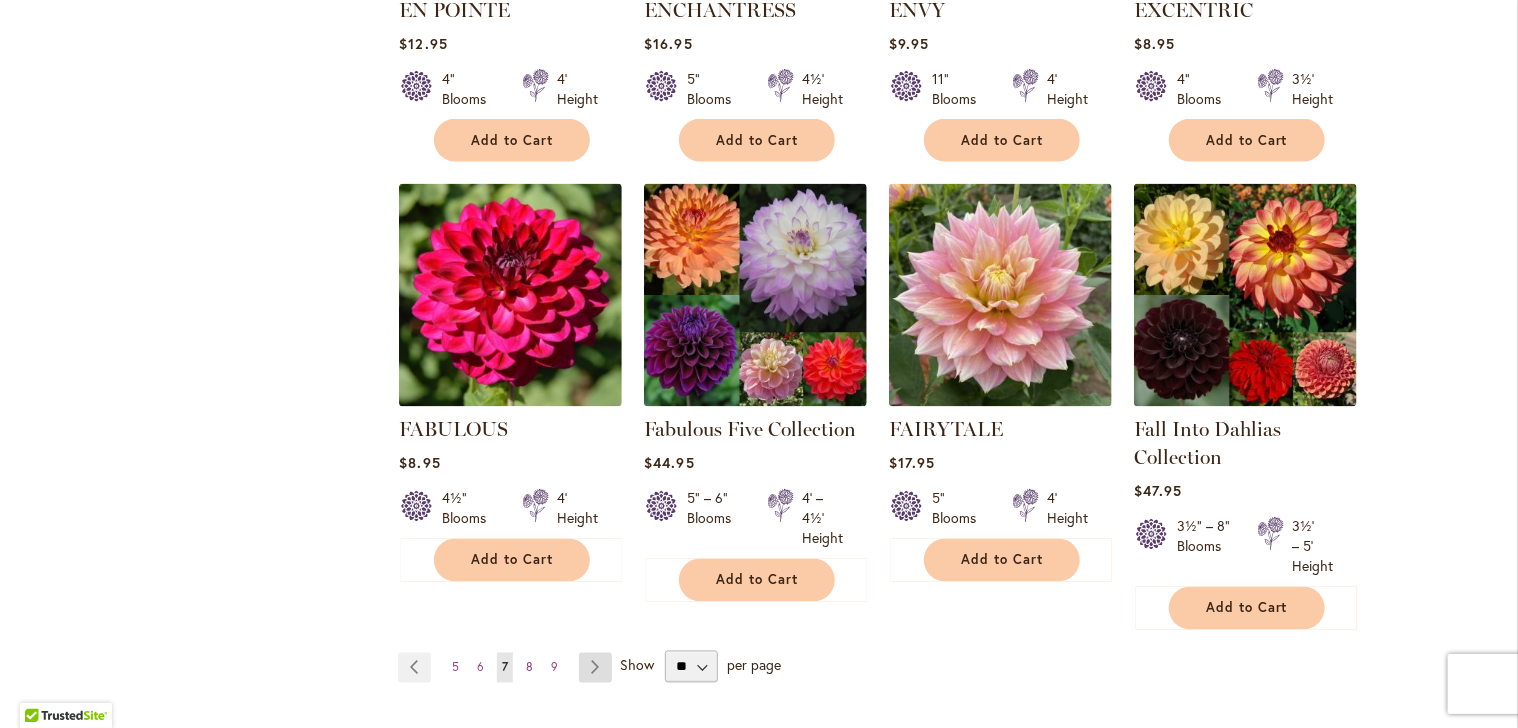 click on "Page
Next" at bounding box center [595, 668] 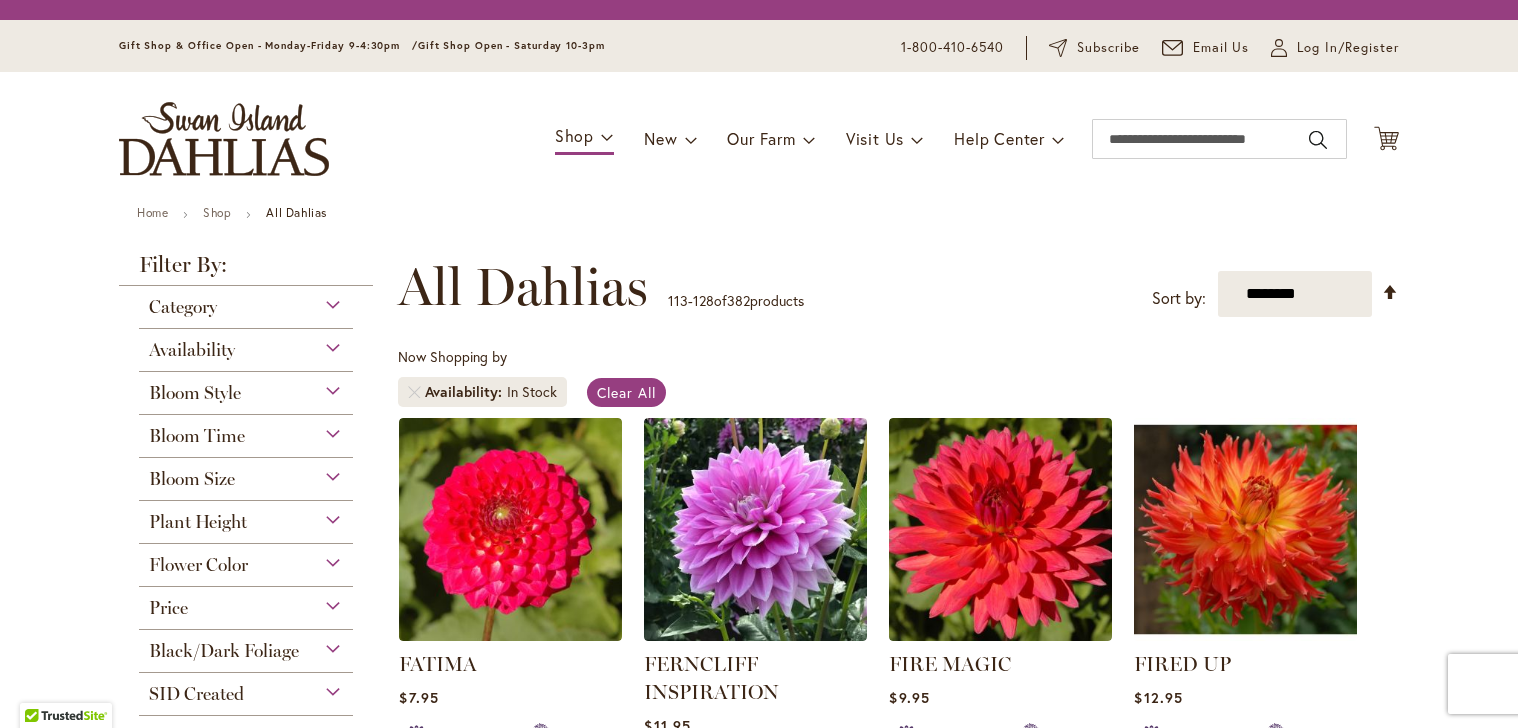 scroll, scrollTop: 0, scrollLeft: 0, axis: both 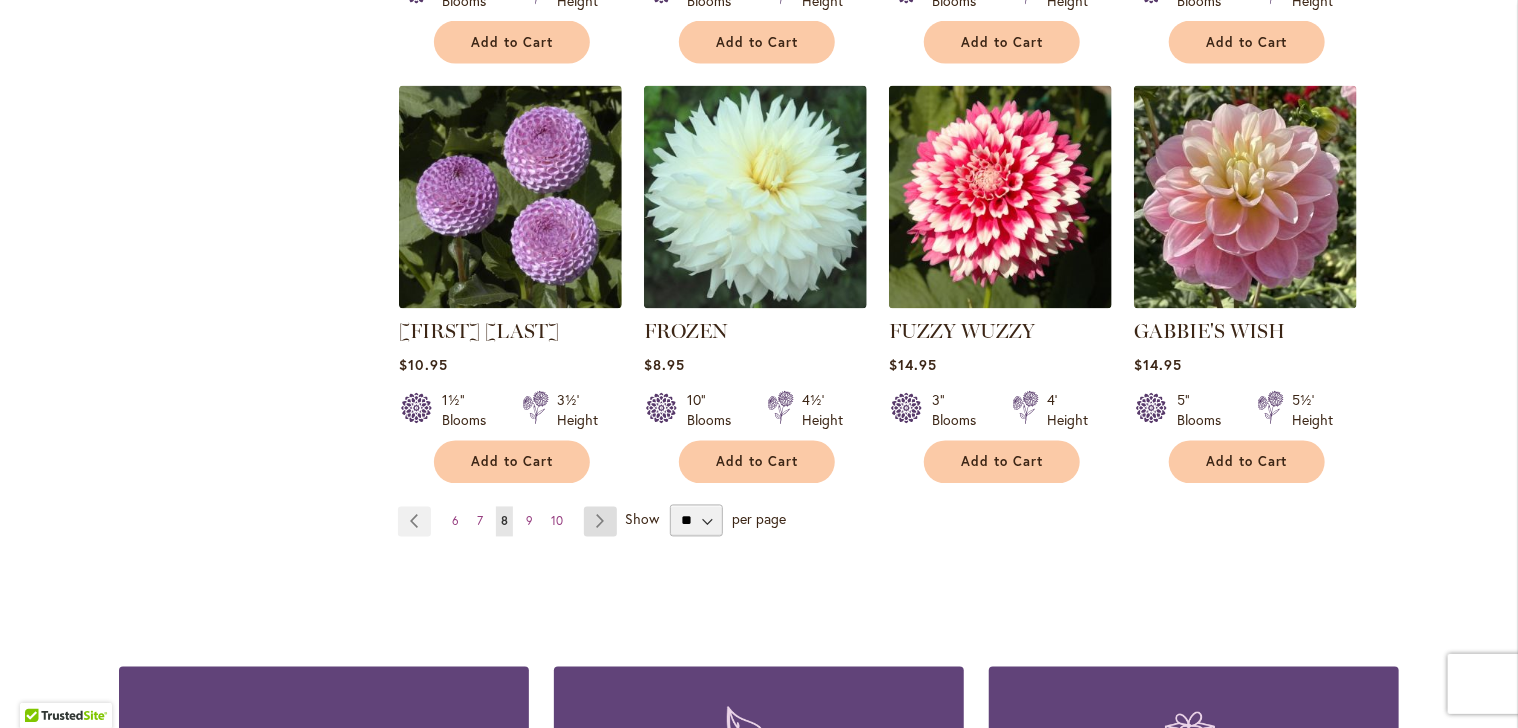 click on "Page
Next" at bounding box center (600, 522) 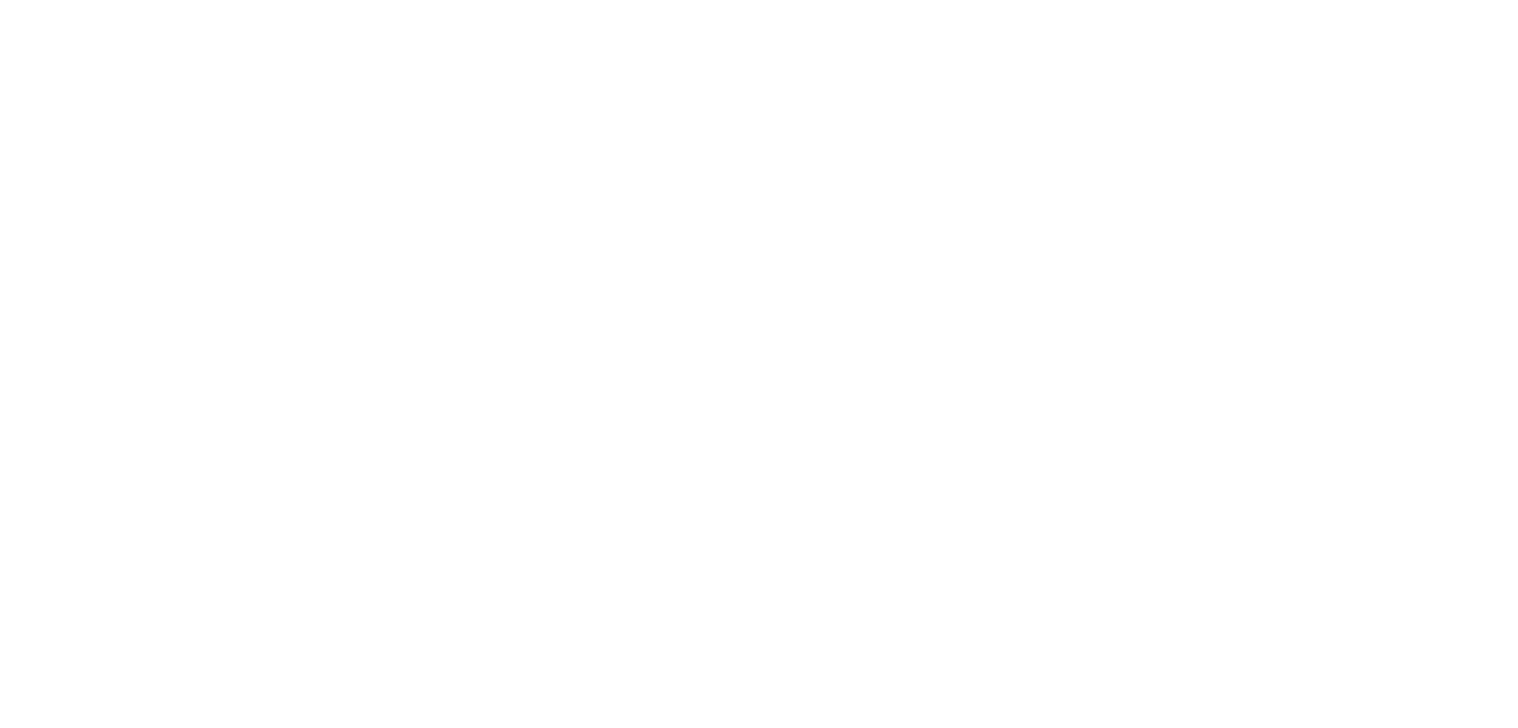 scroll, scrollTop: 0, scrollLeft: 0, axis: both 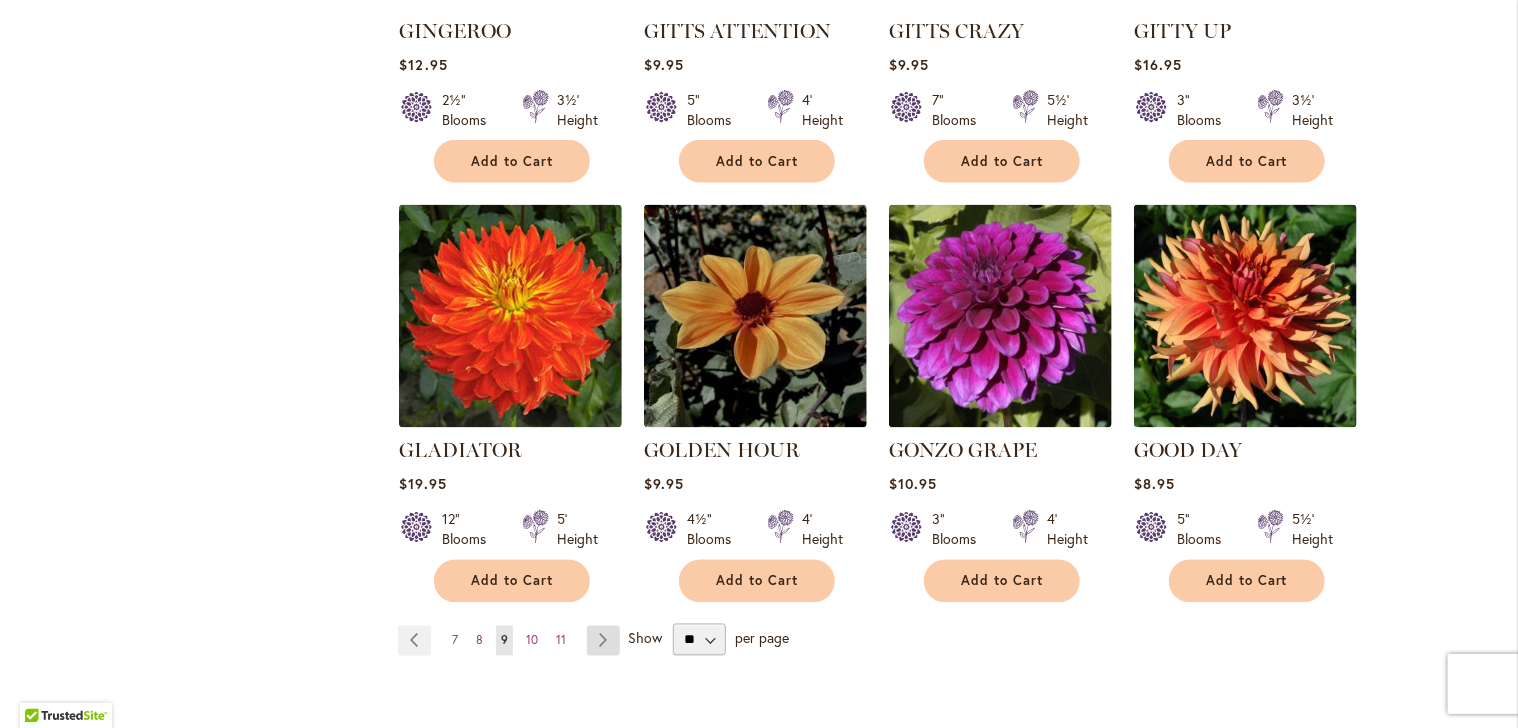 click on "Page
Next" at bounding box center [603, 641] 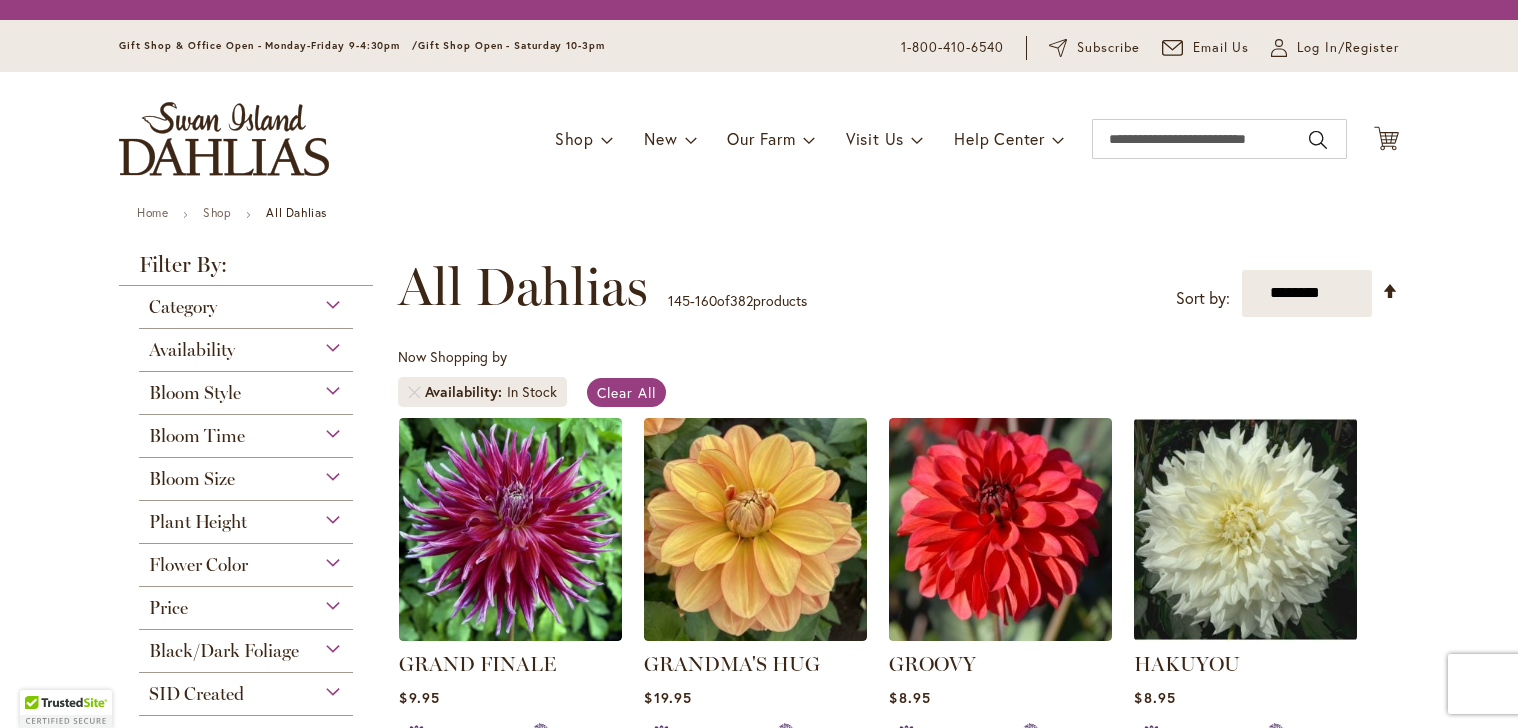scroll, scrollTop: 0, scrollLeft: 0, axis: both 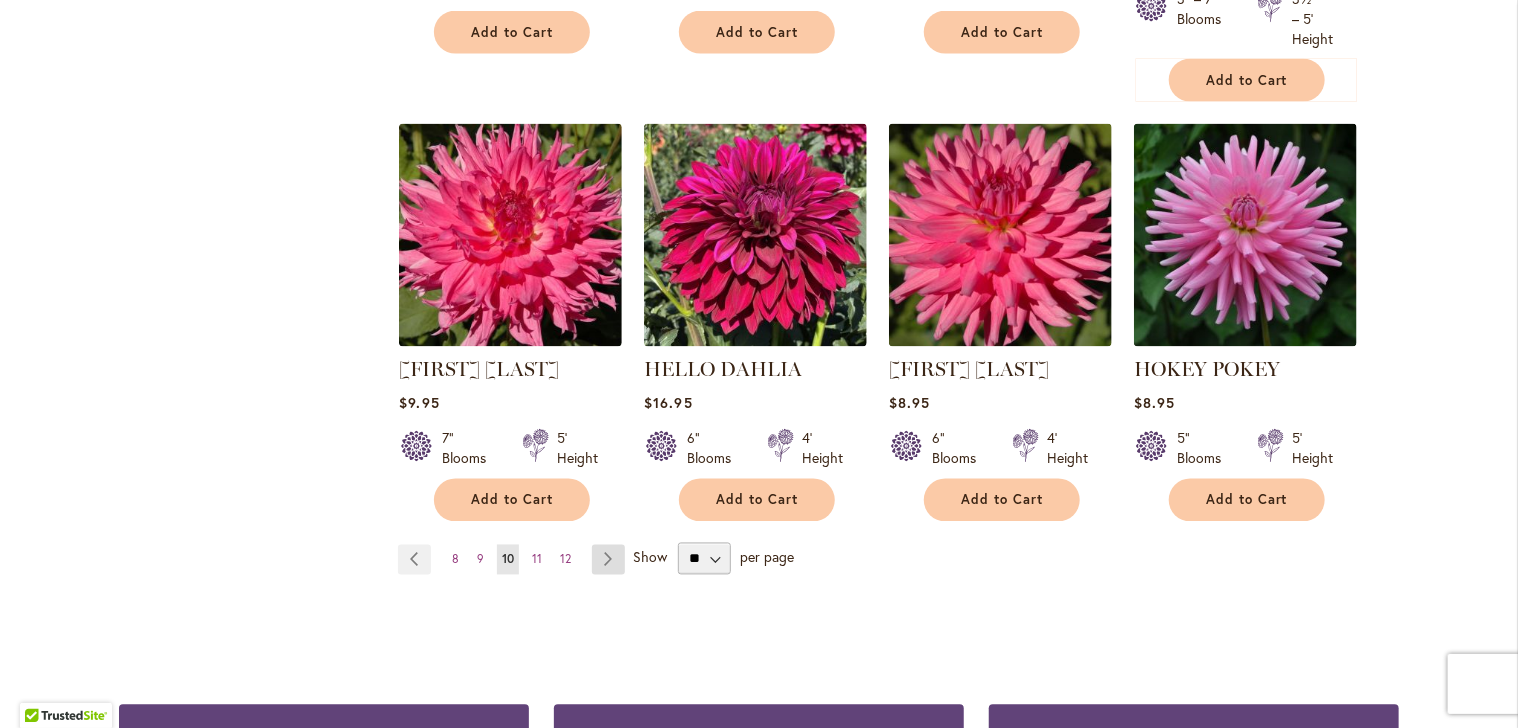 click on "Page
Next" at bounding box center (608, 560) 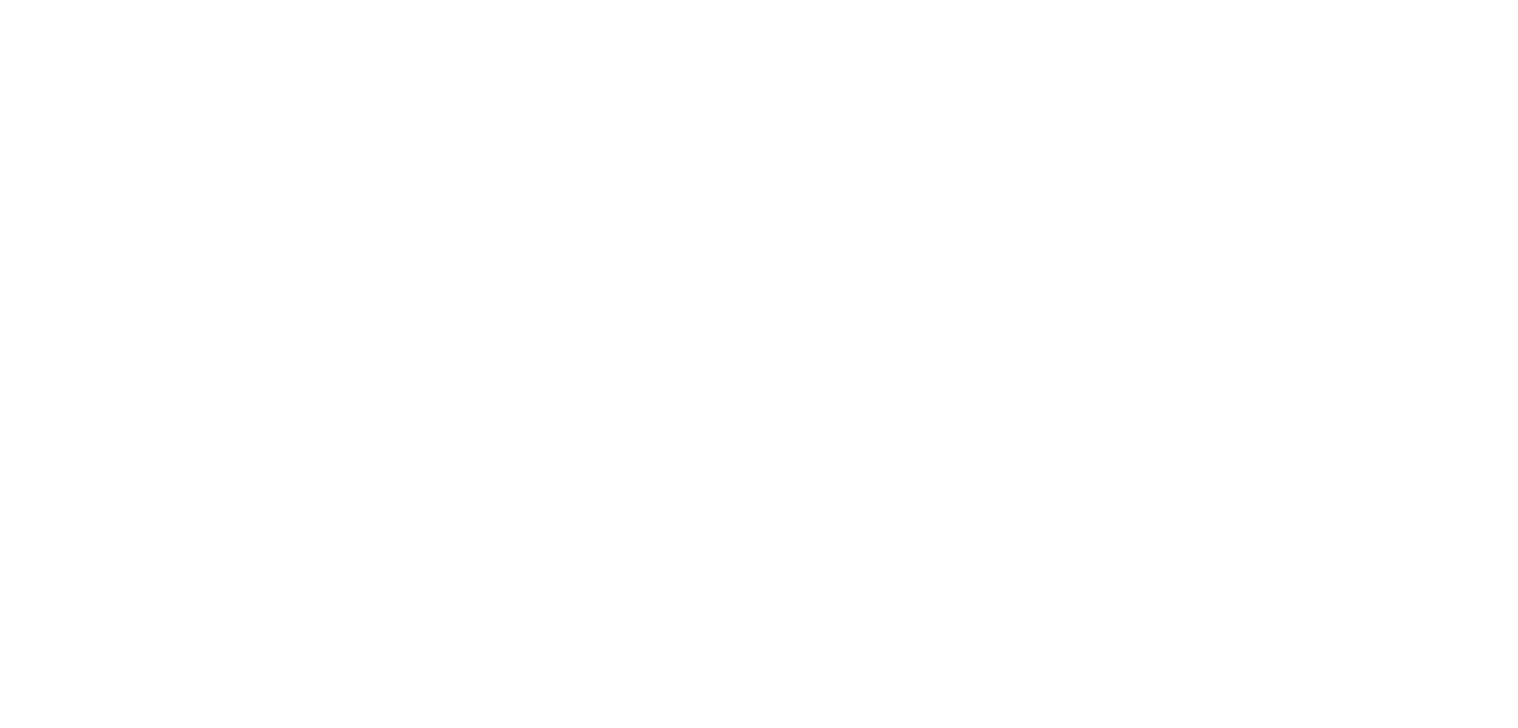 scroll, scrollTop: 0, scrollLeft: 0, axis: both 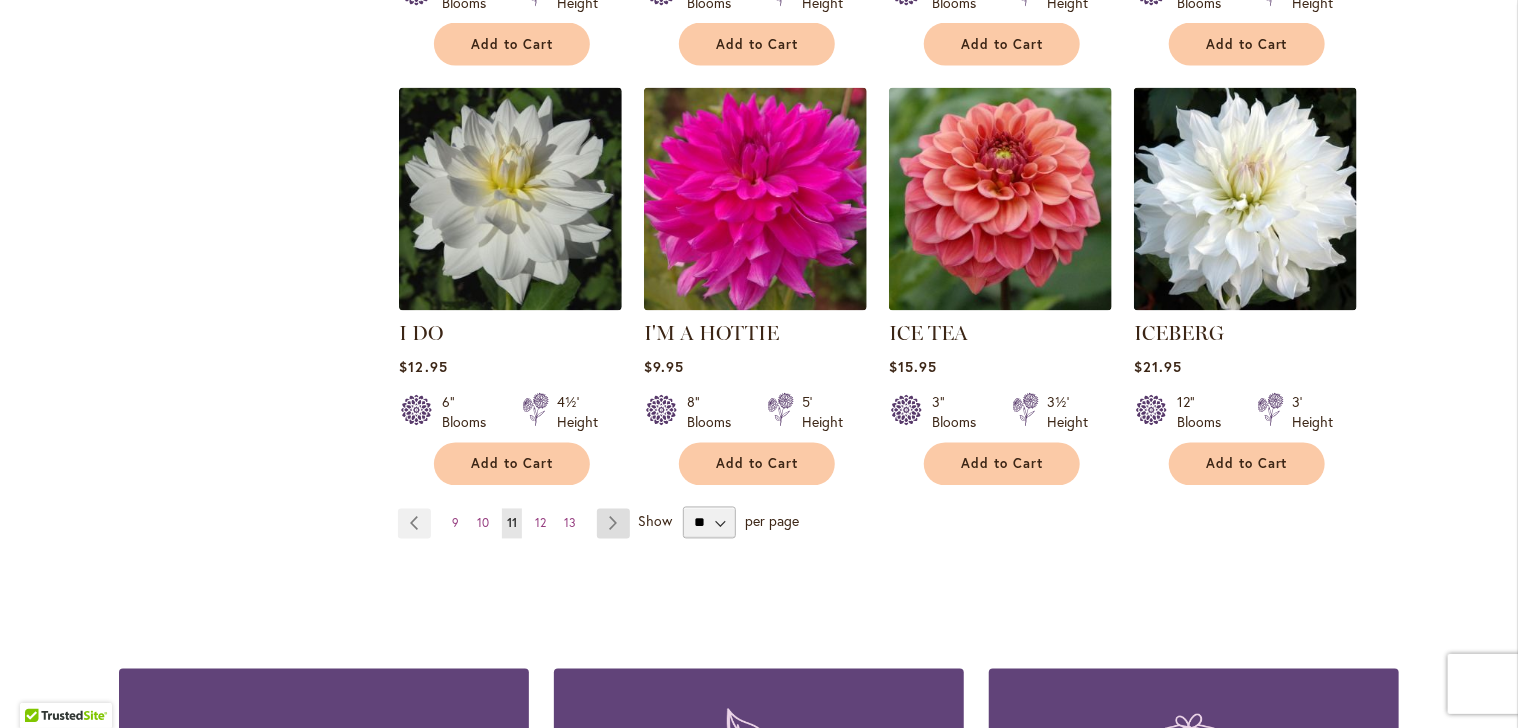 click on "Page
Next" at bounding box center [613, 524] 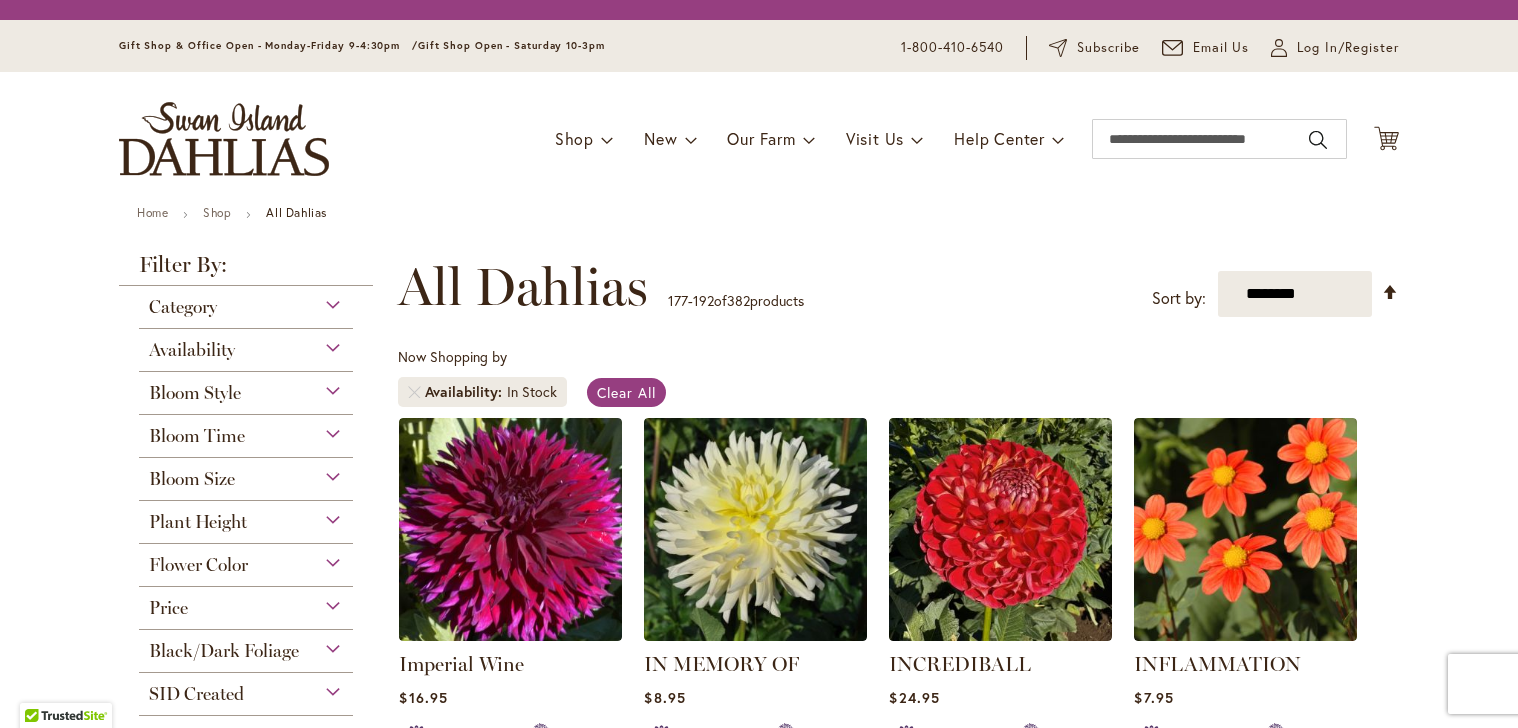 scroll, scrollTop: 0, scrollLeft: 0, axis: both 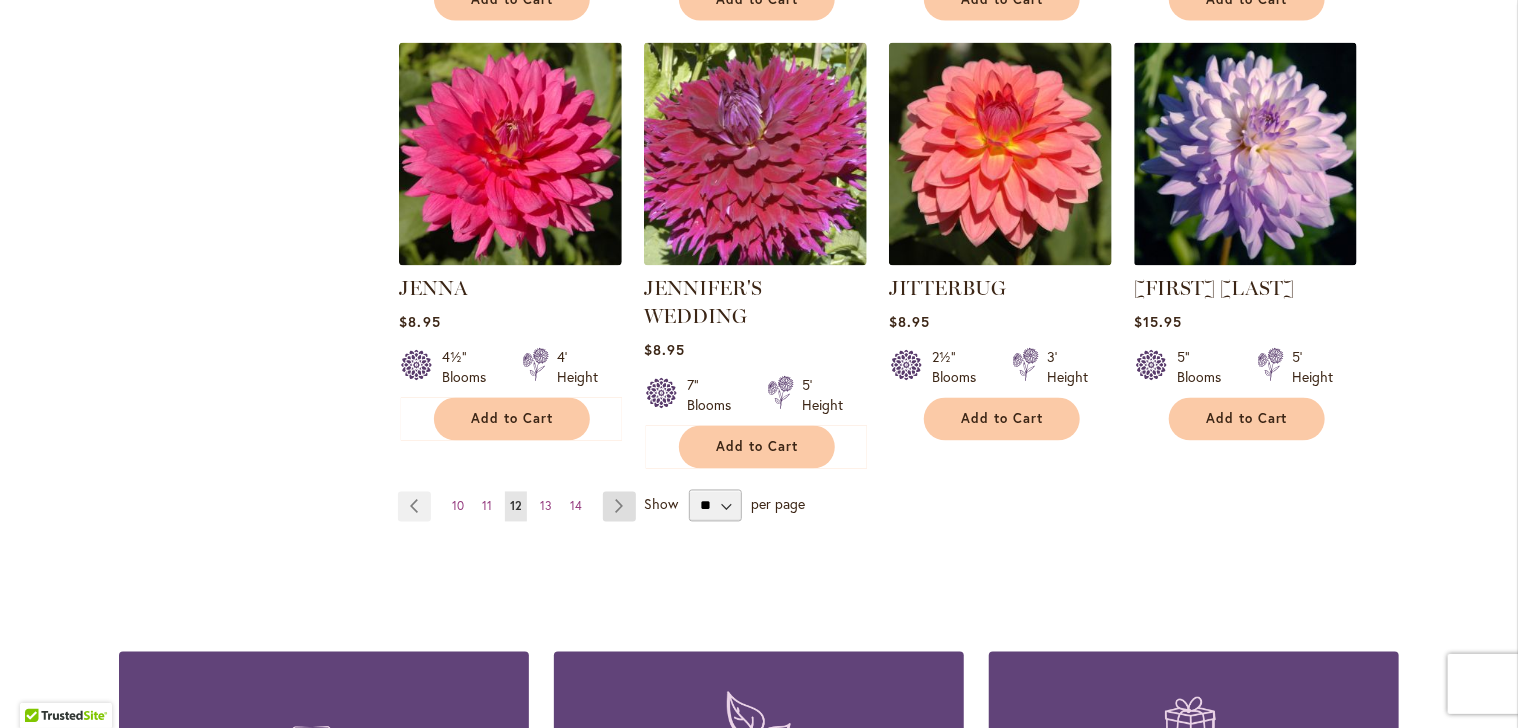 click on "Page
Next" at bounding box center (619, 507) 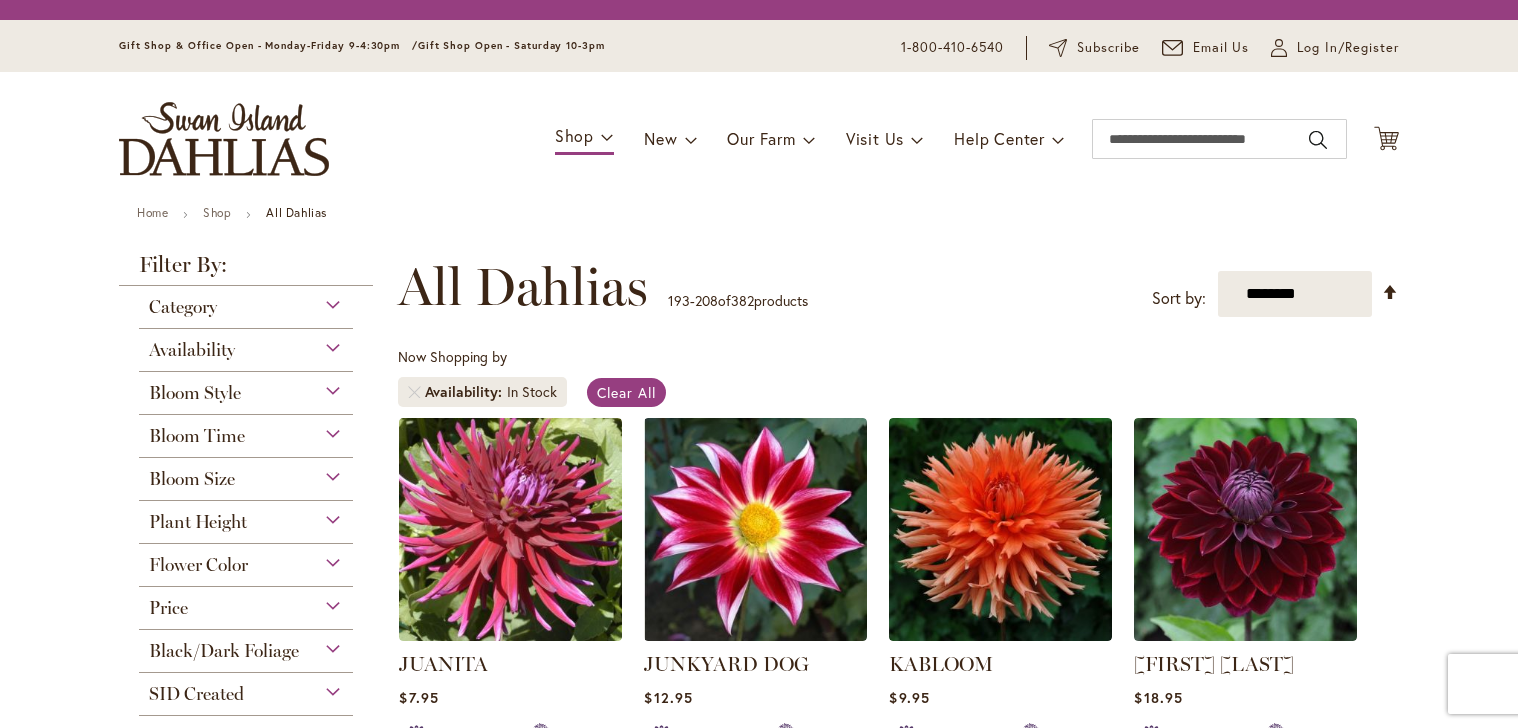 scroll, scrollTop: 0, scrollLeft: 0, axis: both 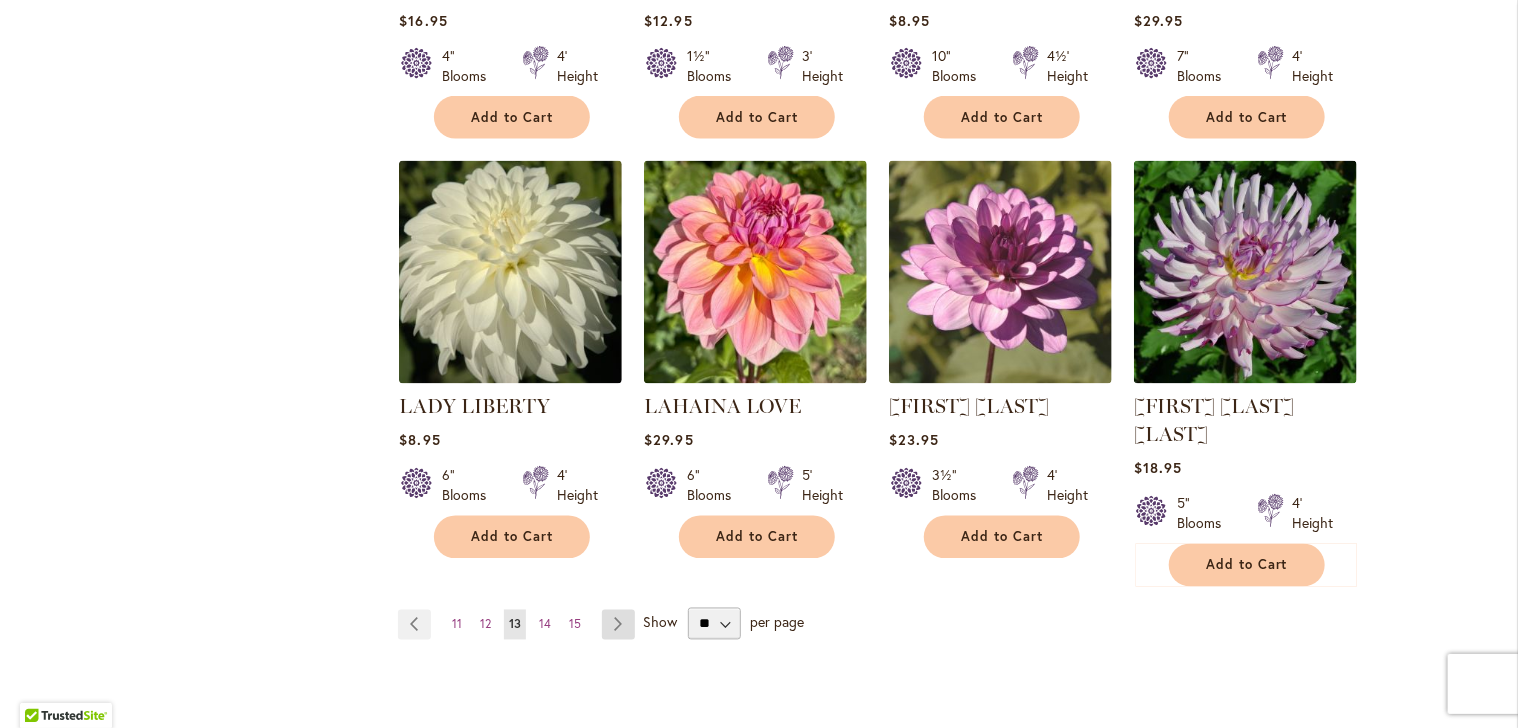click on "Page
Next" at bounding box center [618, 625] 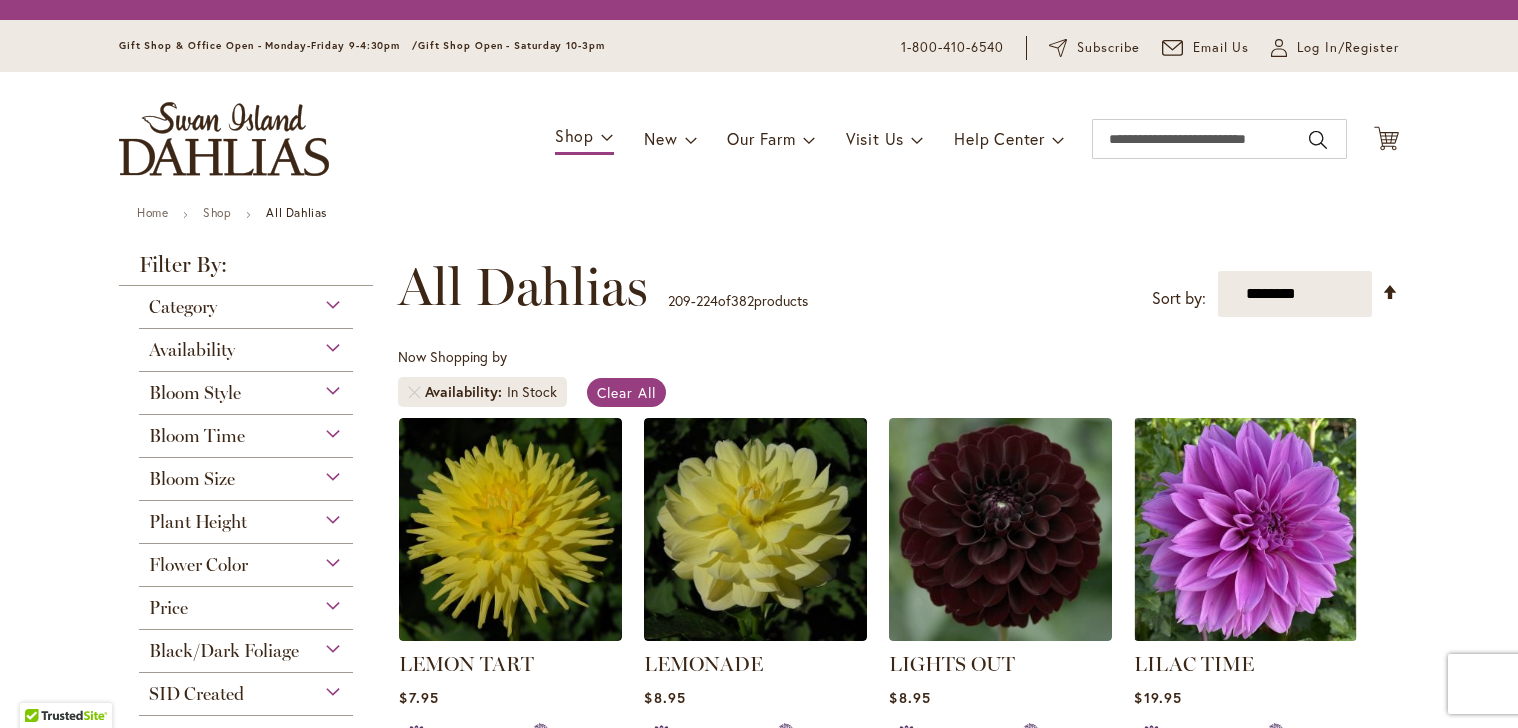 scroll, scrollTop: 0, scrollLeft: 0, axis: both 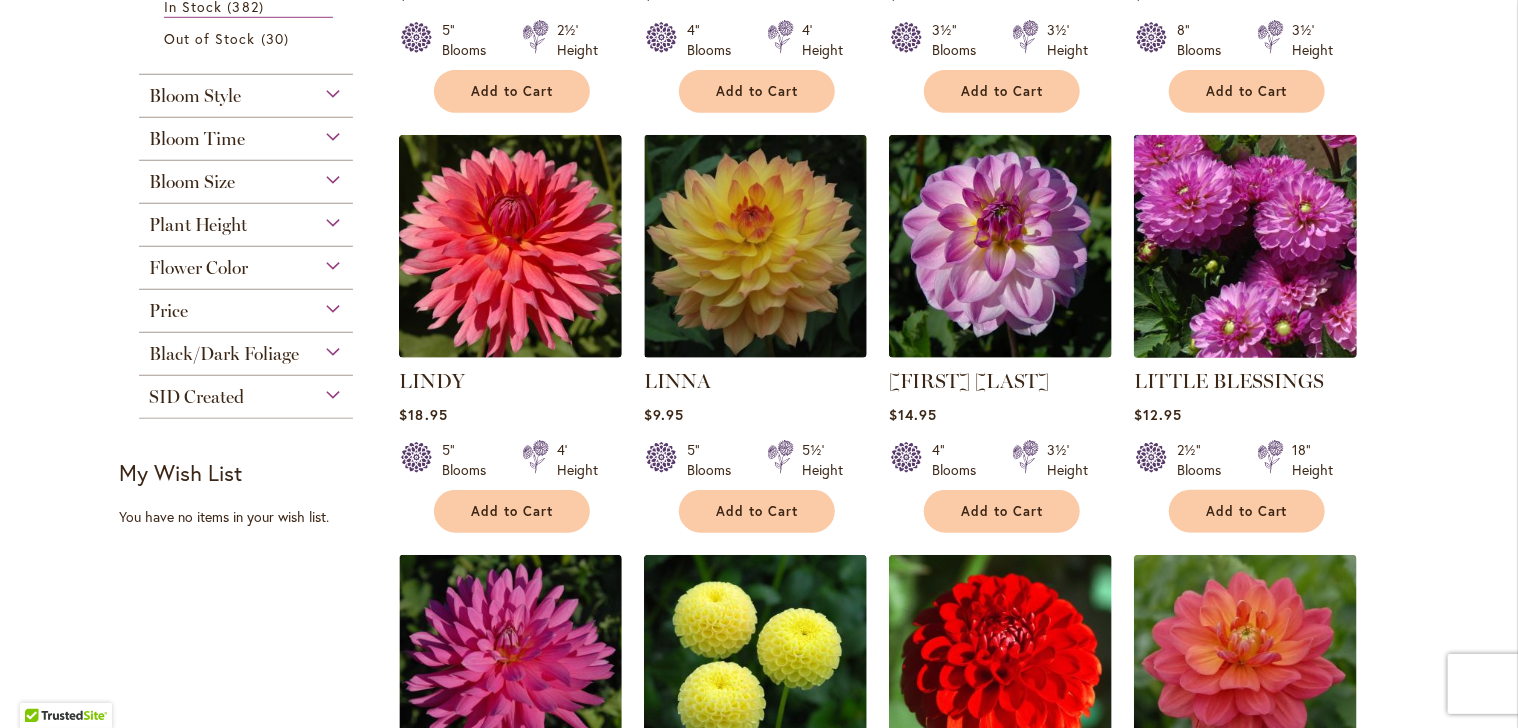 click at bounding box center [1246, 246] 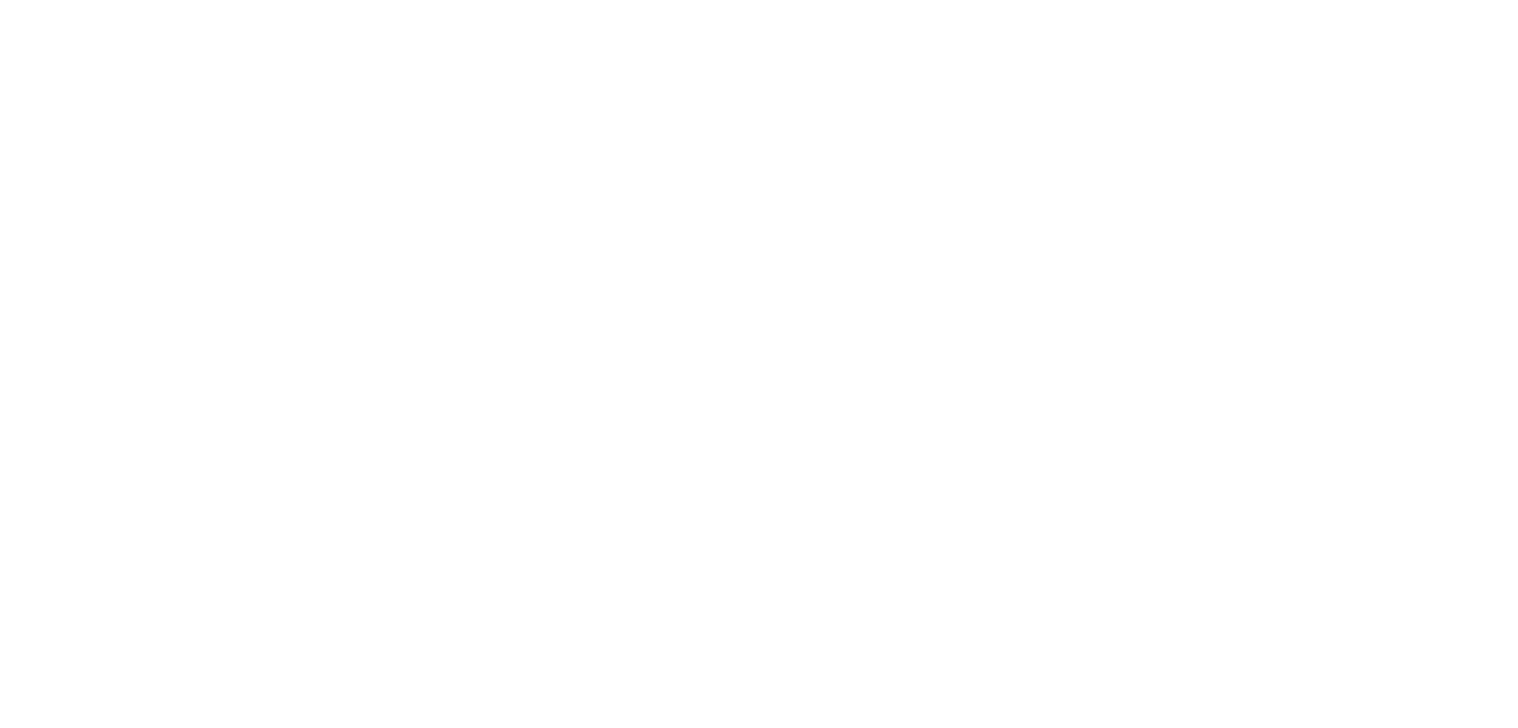 scroll, scrollTop: 0, scrollLeft: 0, axis: both 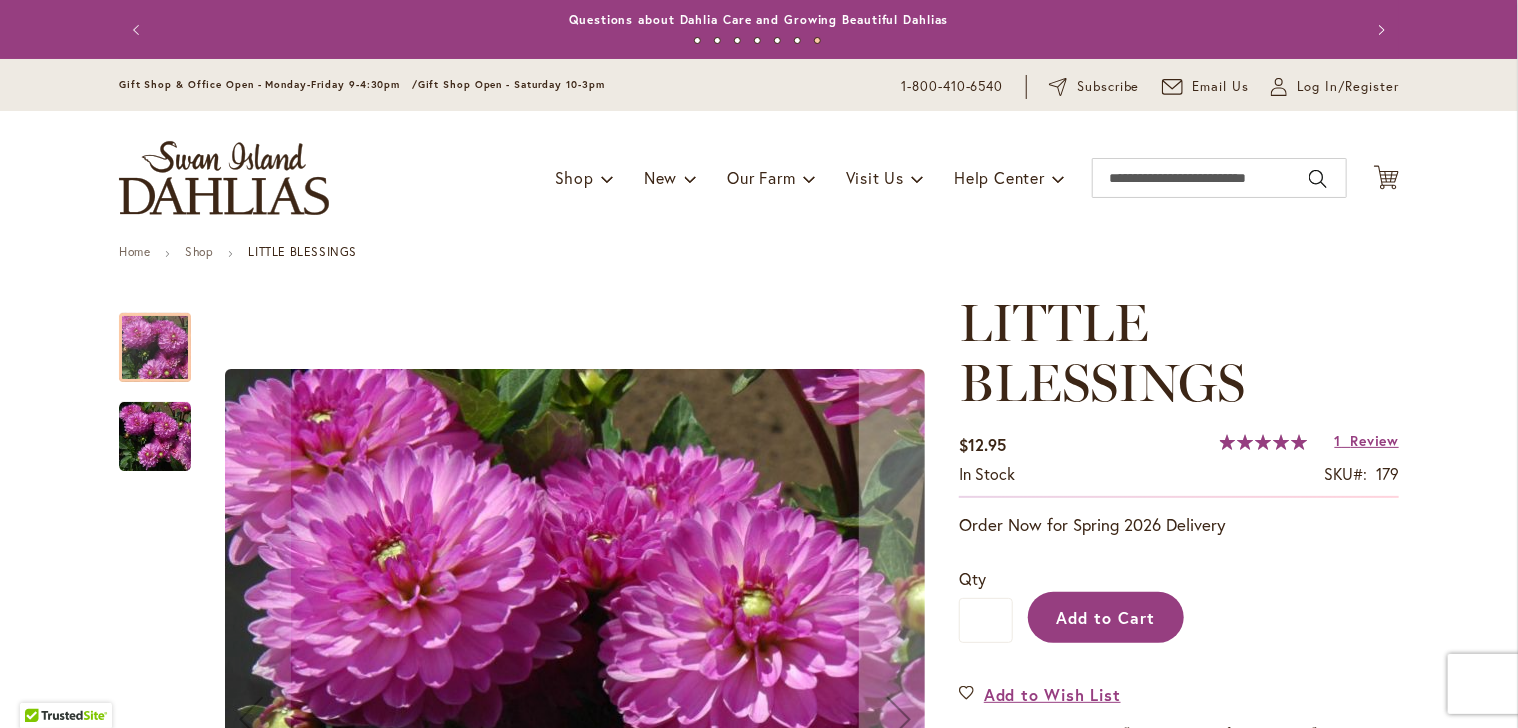 click on "Add to Cart" at bounding box center [1106, 617] 